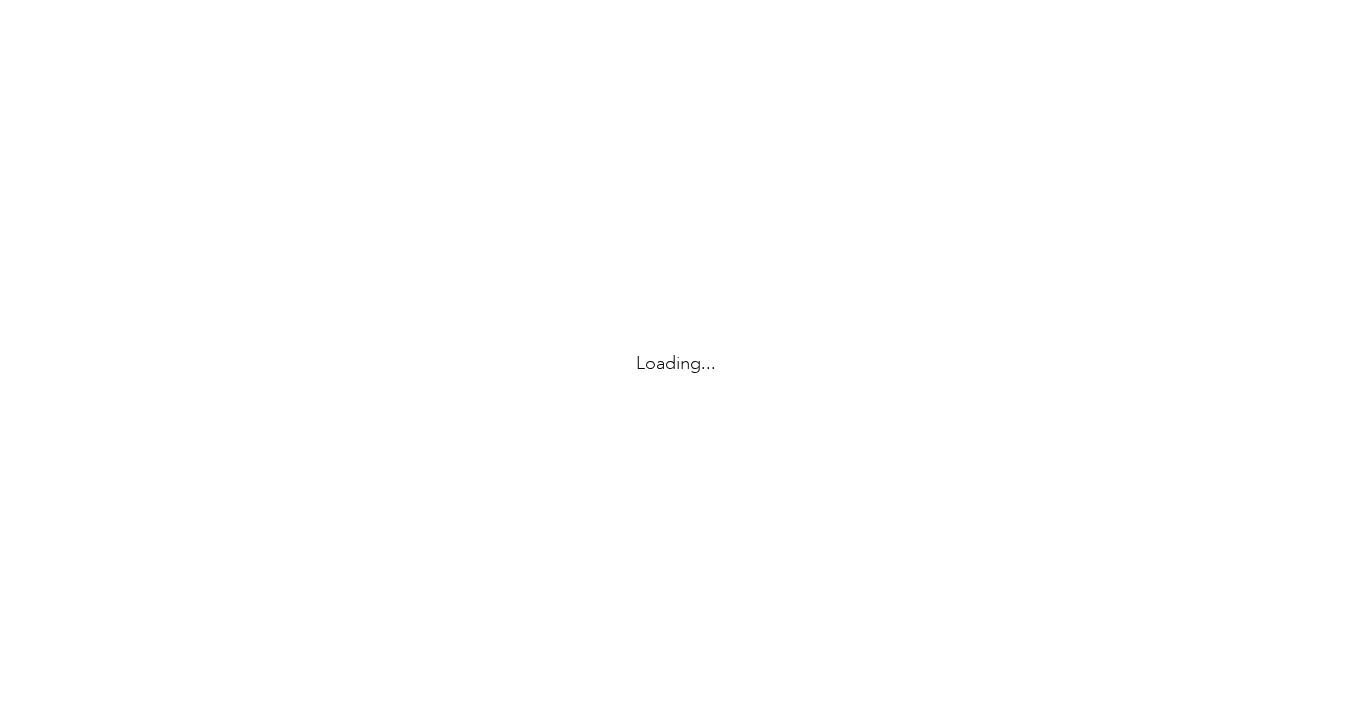 scroll, scrollTop: 0, scrollLeft: 0, axis: both 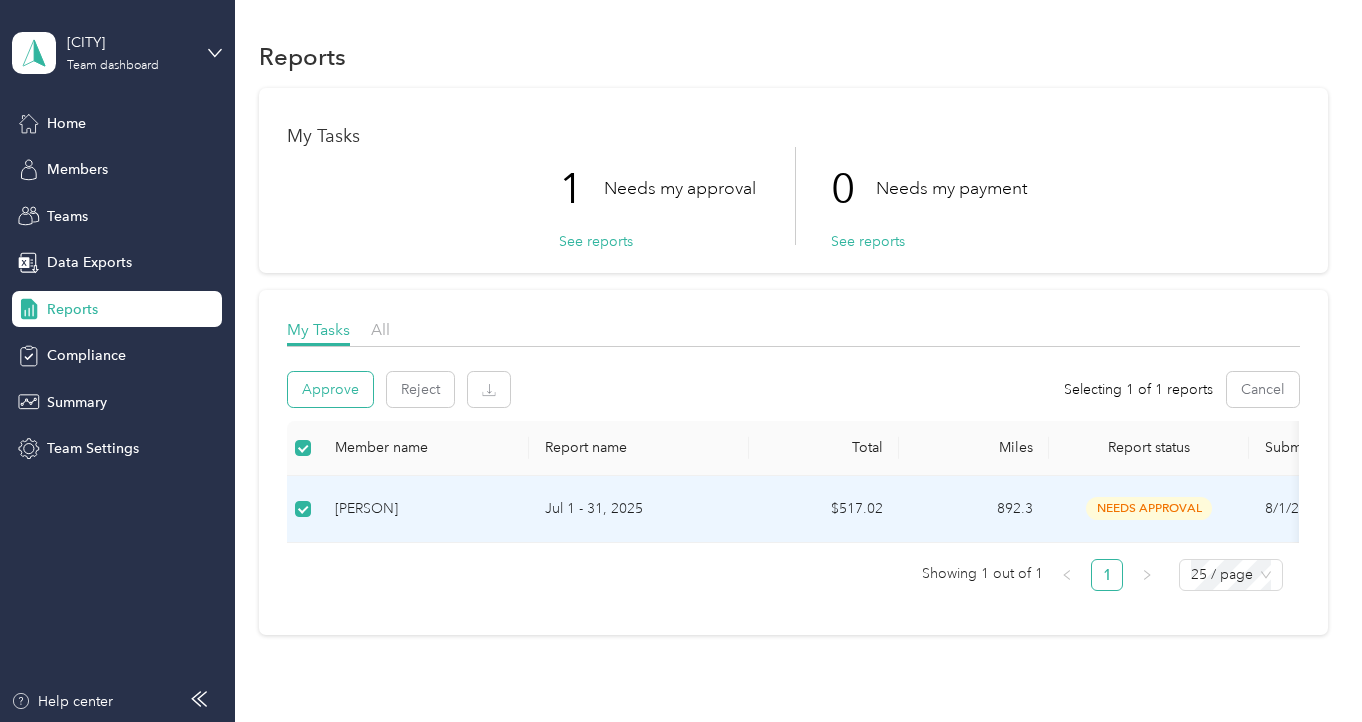 click on "Approve" at bounding box center [330, 389] 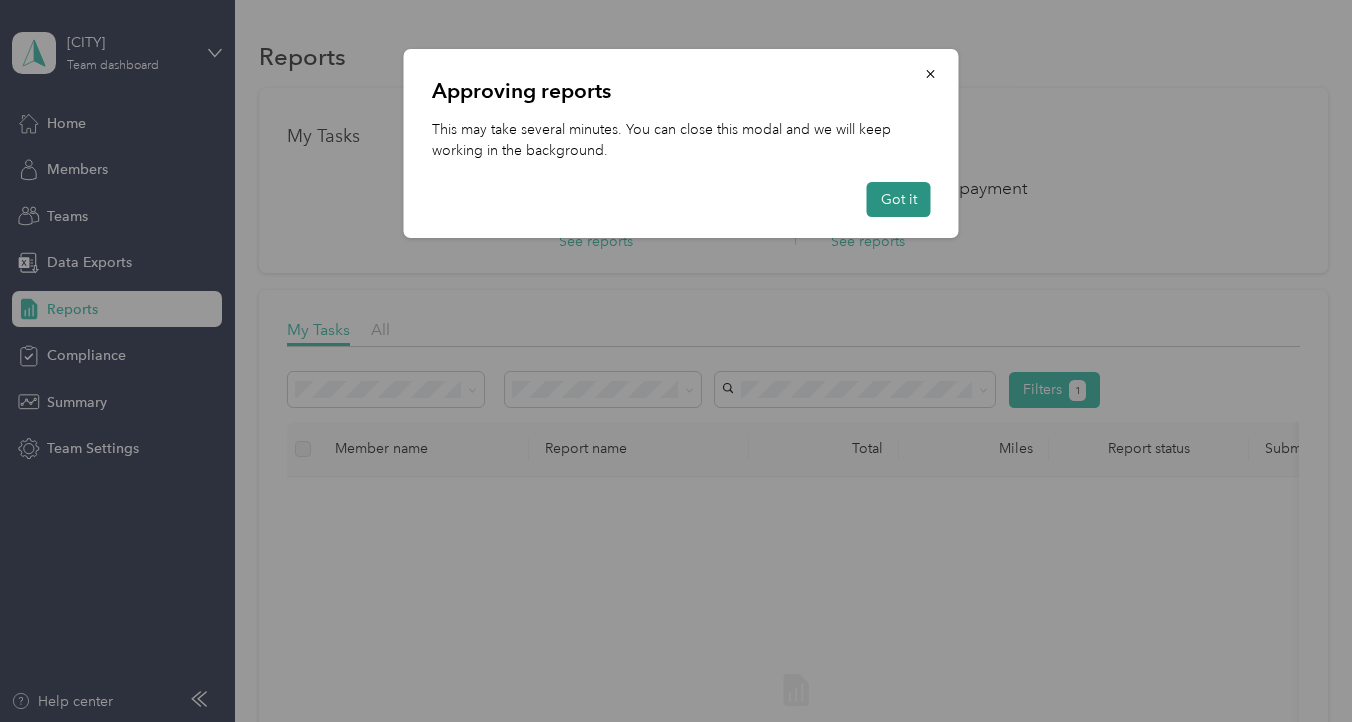 click on "Got it" at bounding box center (899, 199) 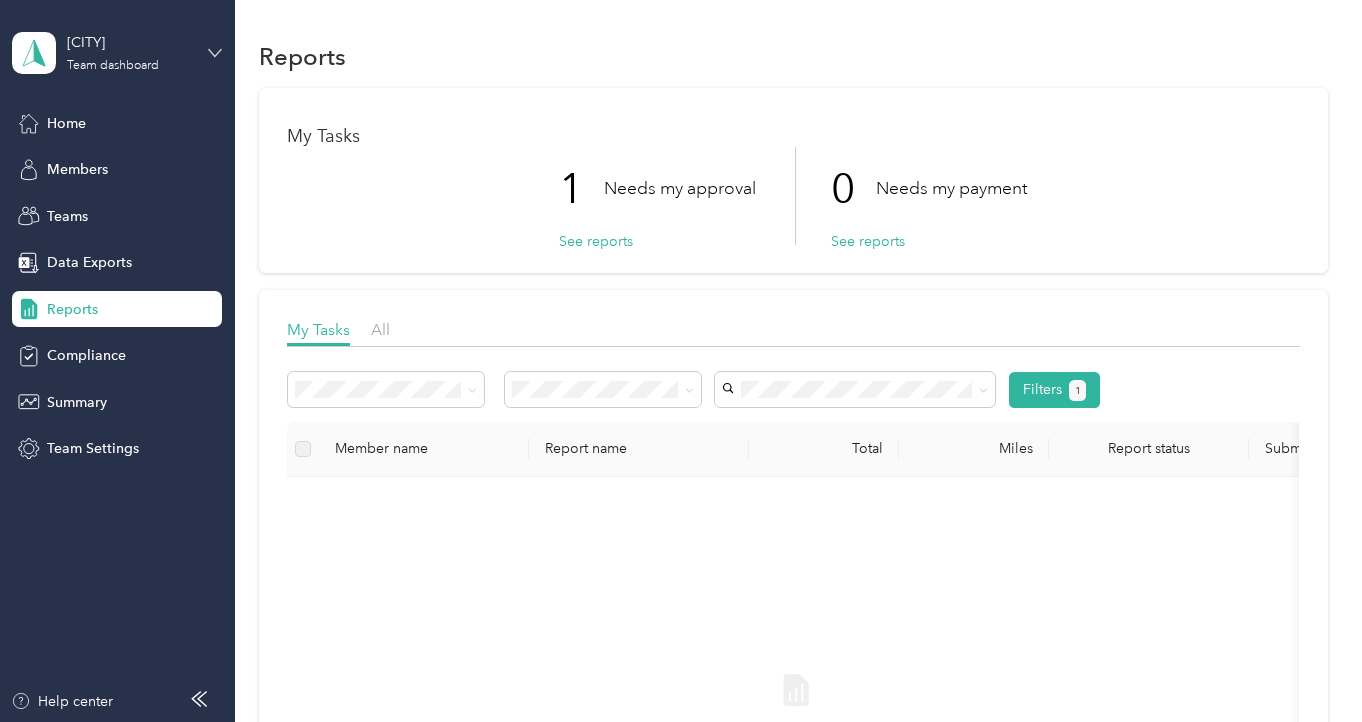 click 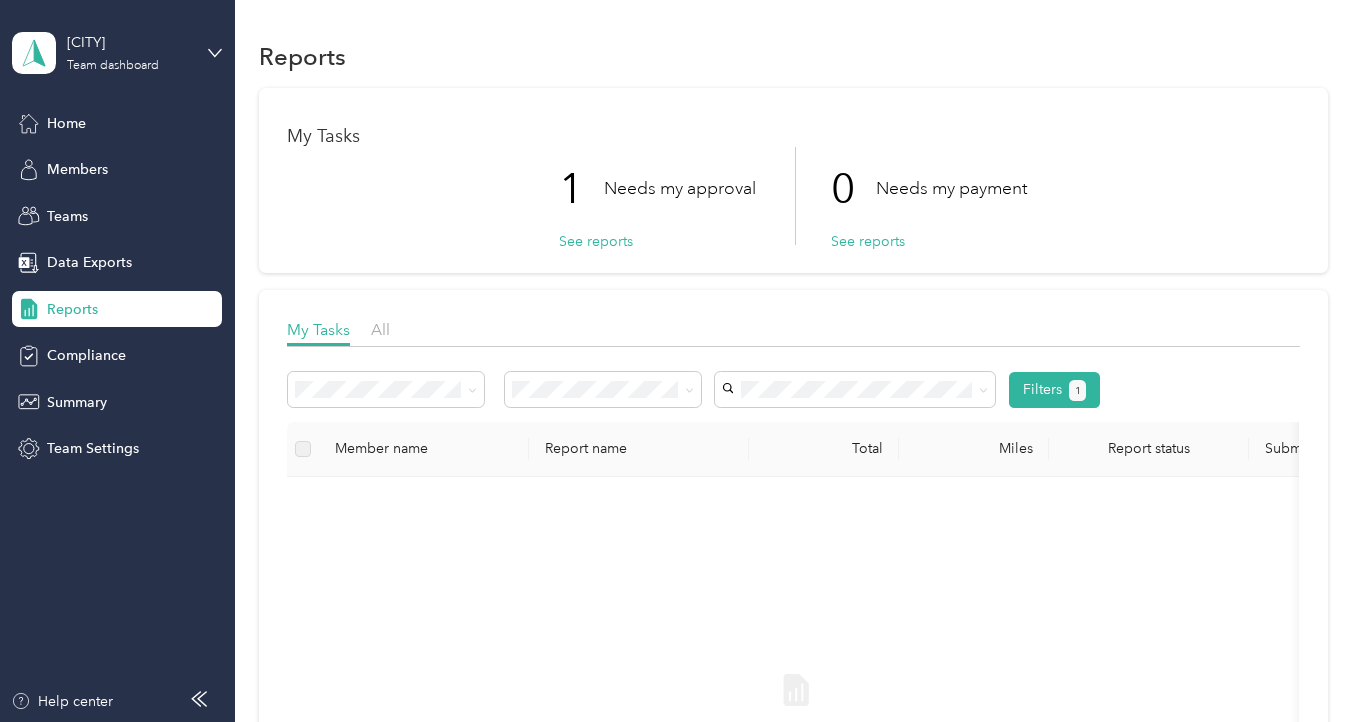 click on "Personal dashboard" at bounding box center (93, 209) 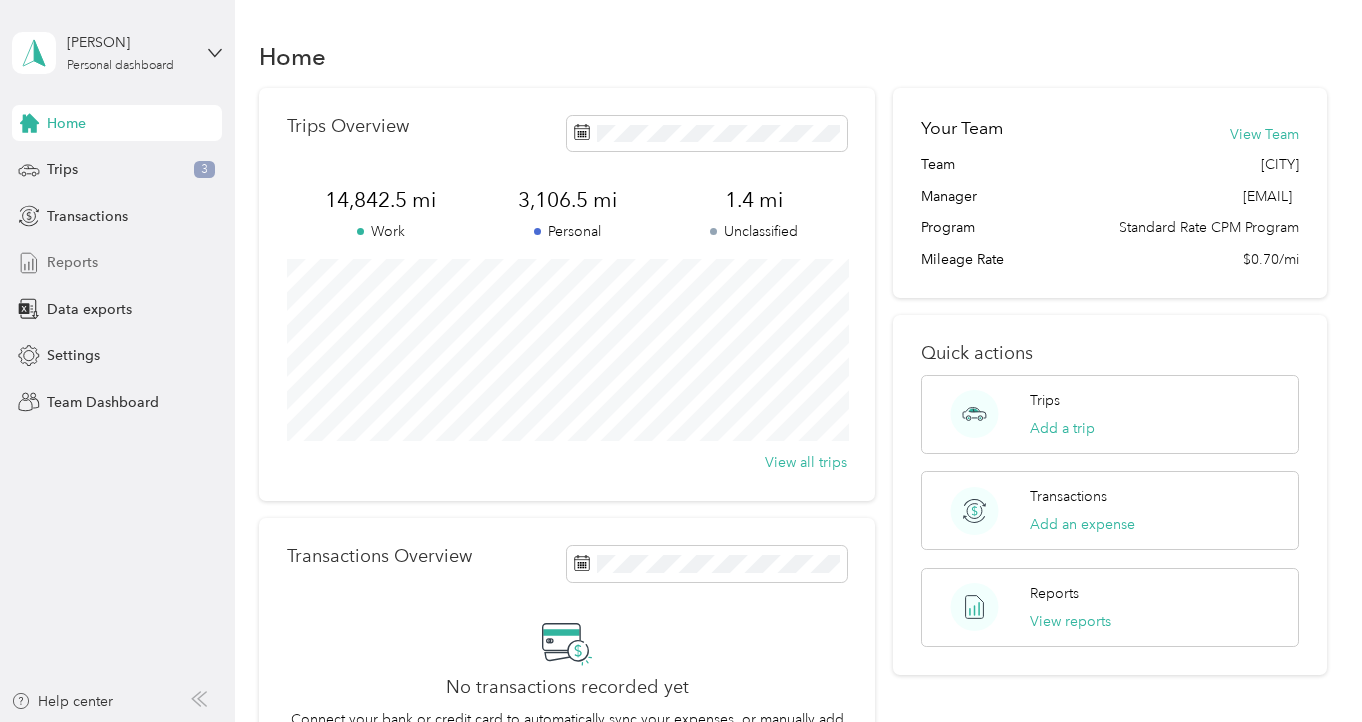 click on "Reports" at bounding box center [72, 262] 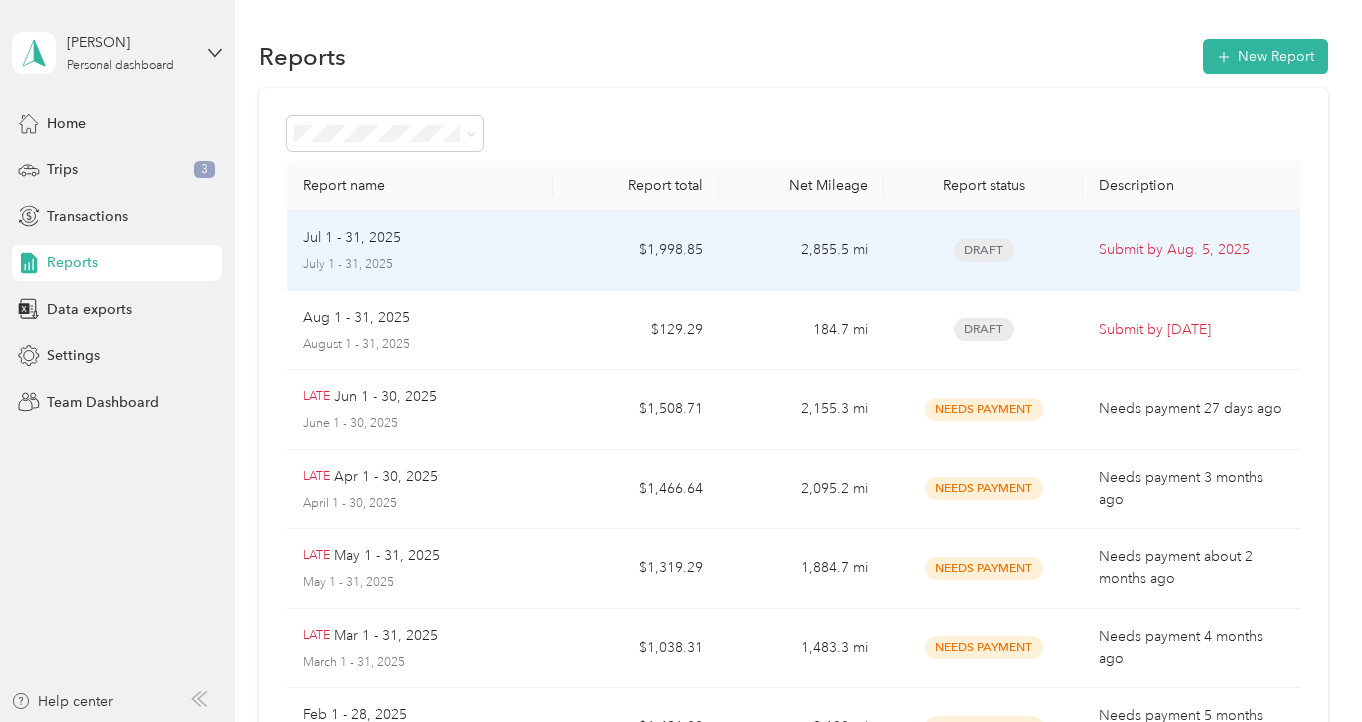 click on "Draft" at bounding box center (984, 250) 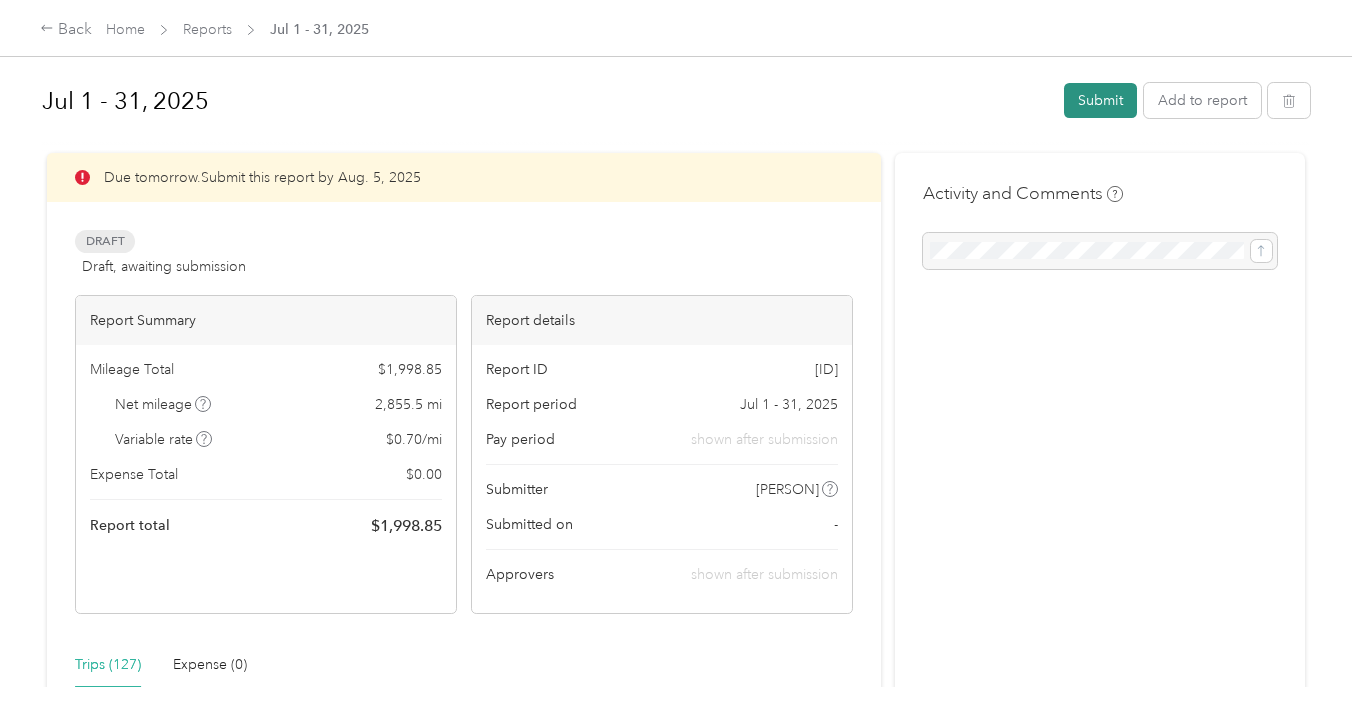 click on "Submit" at bounding box center (1100, 100) 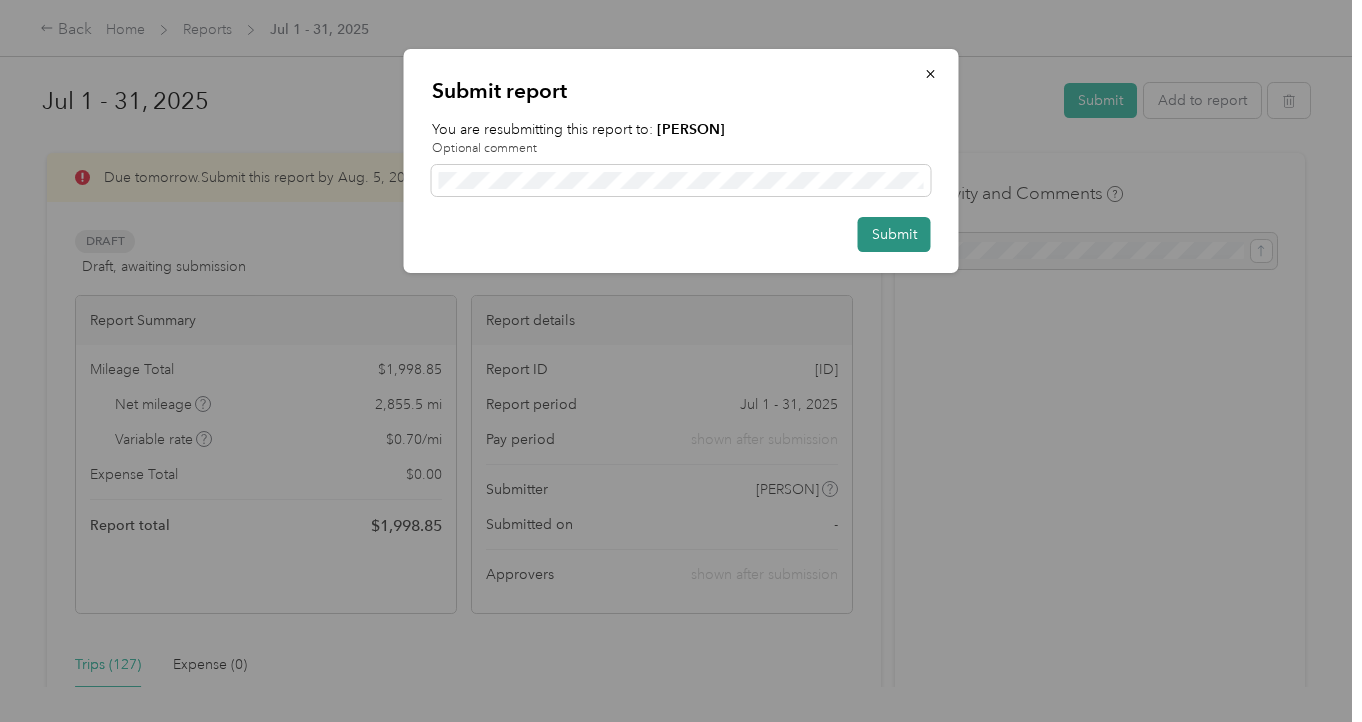 click on "Submit" at bounding box center (894, 234) 